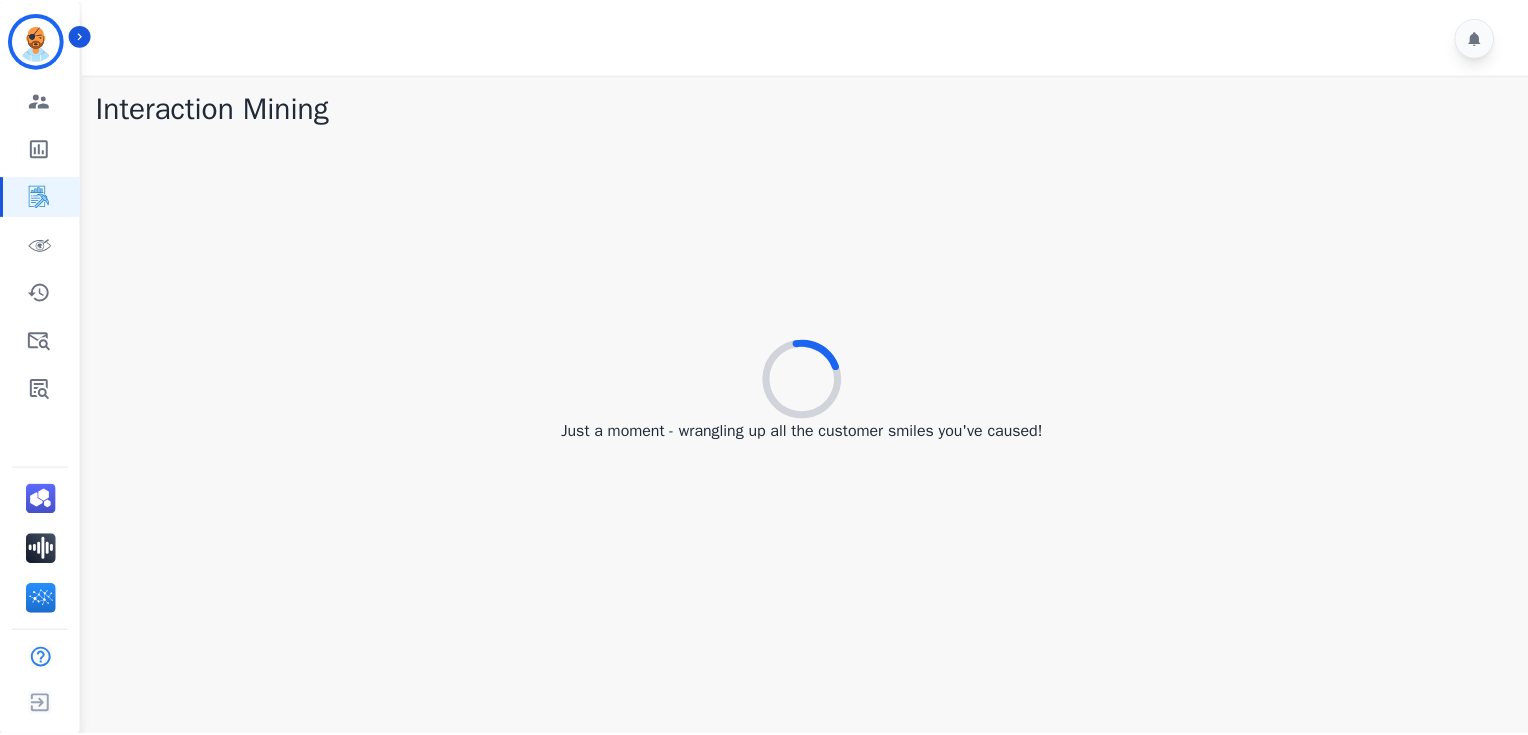 scroll, scrollTop: 0, scrollLeft: 0, axis: both 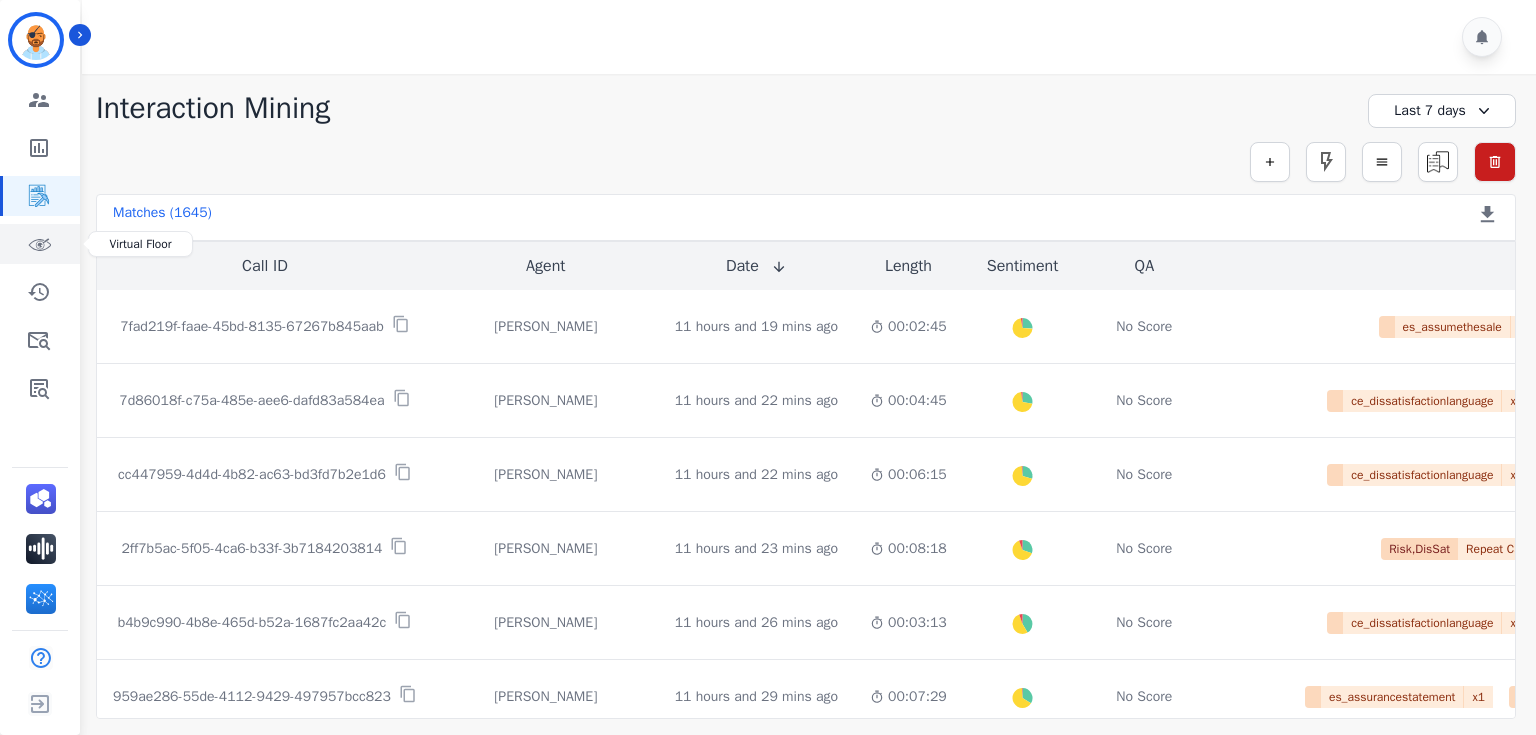 click at bounding box center [41, 244] 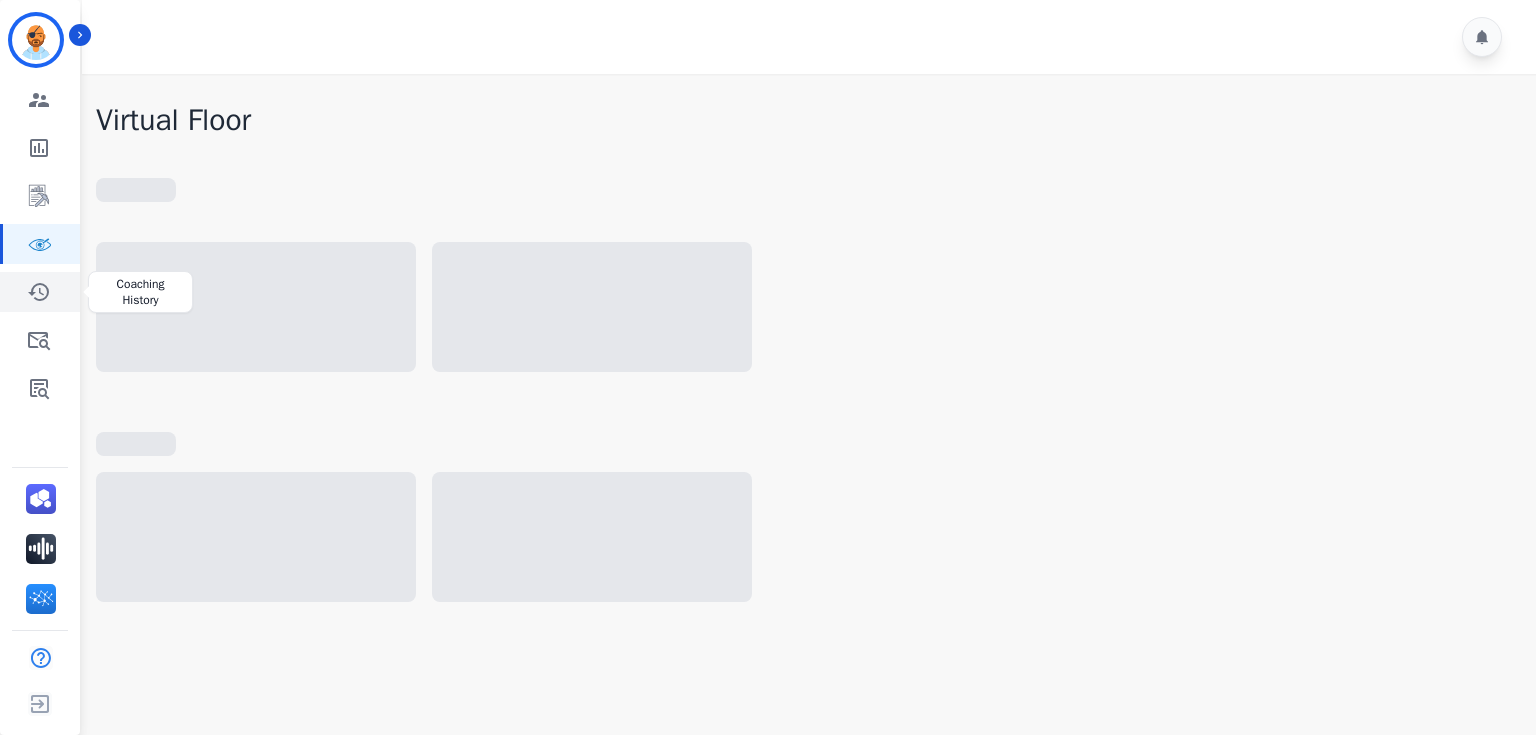 click at bounding box center (41, 292) 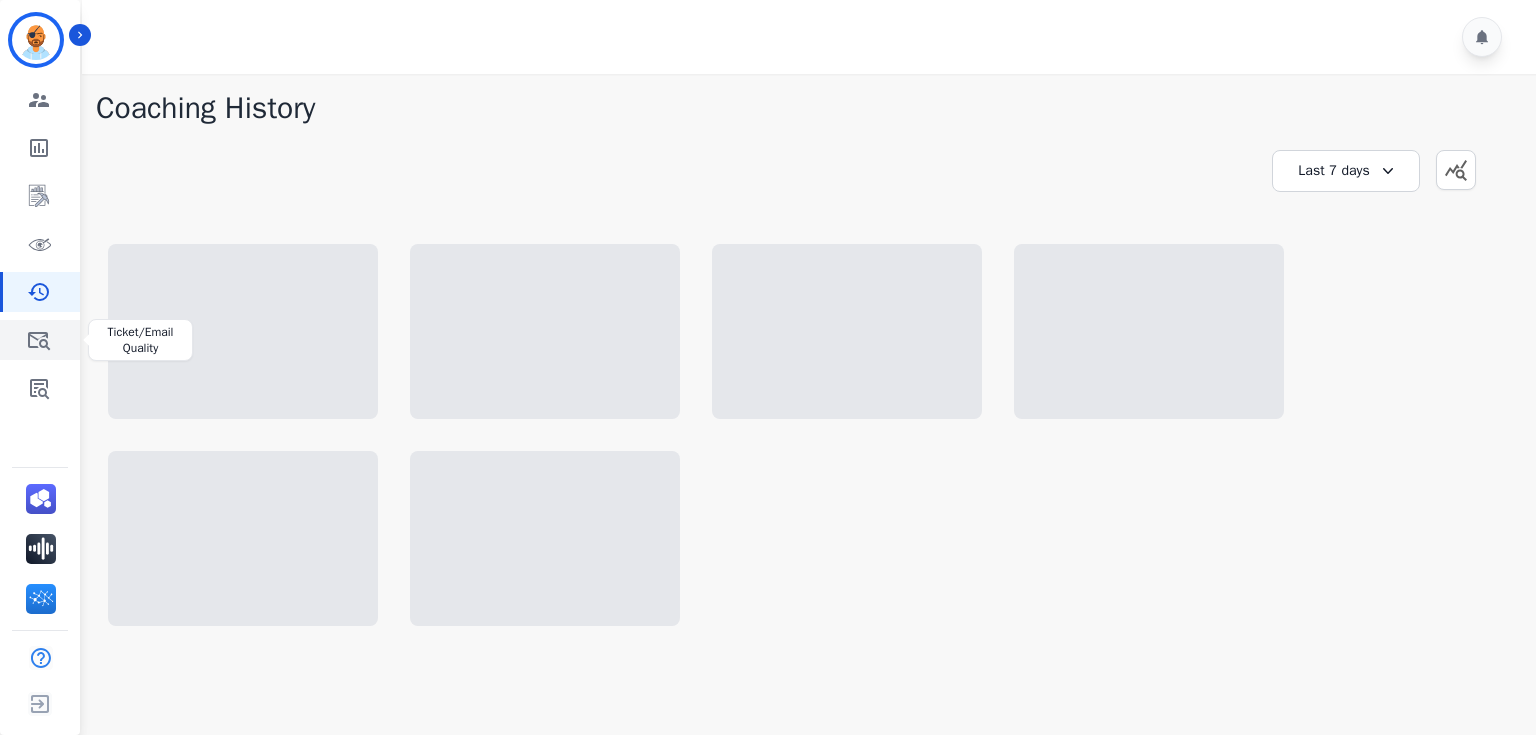 click 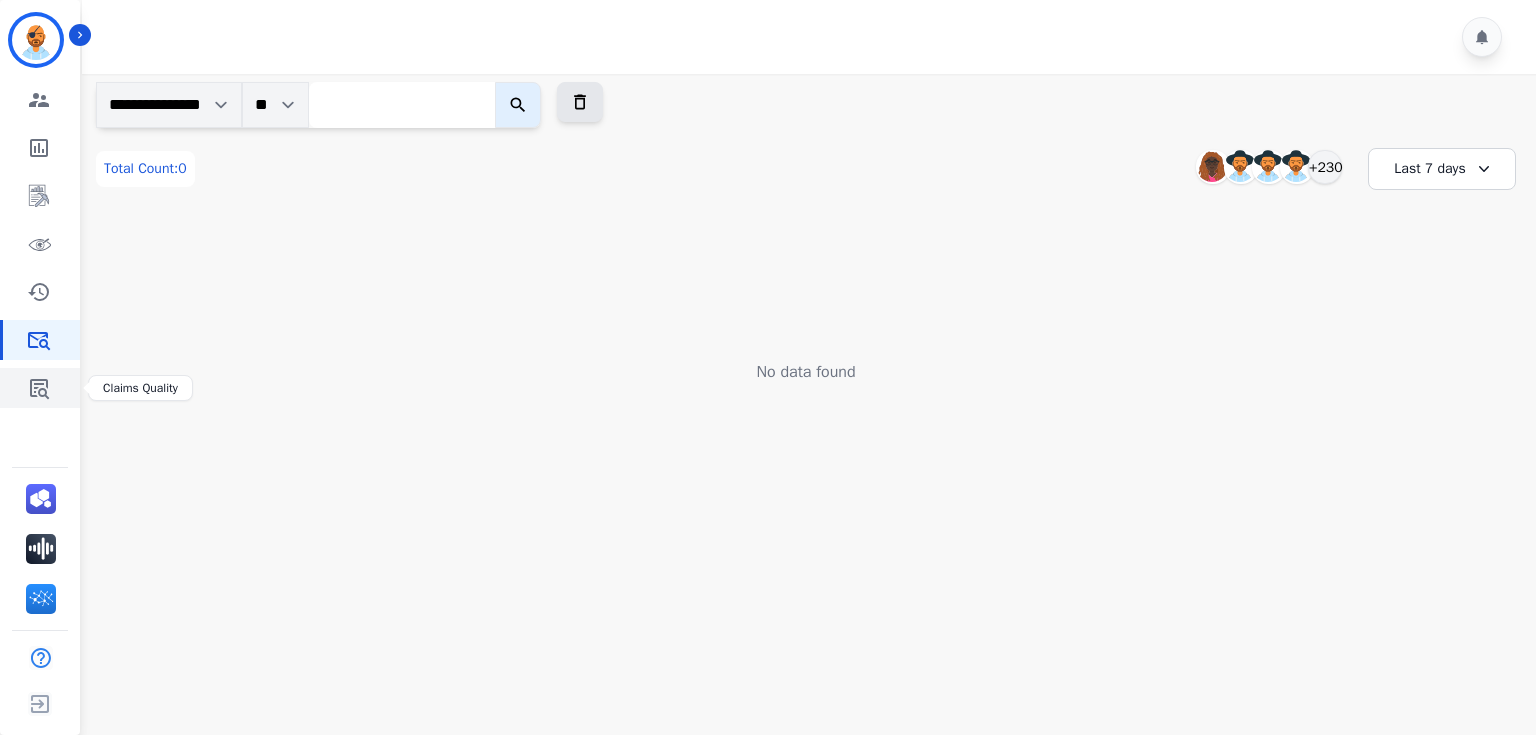 click 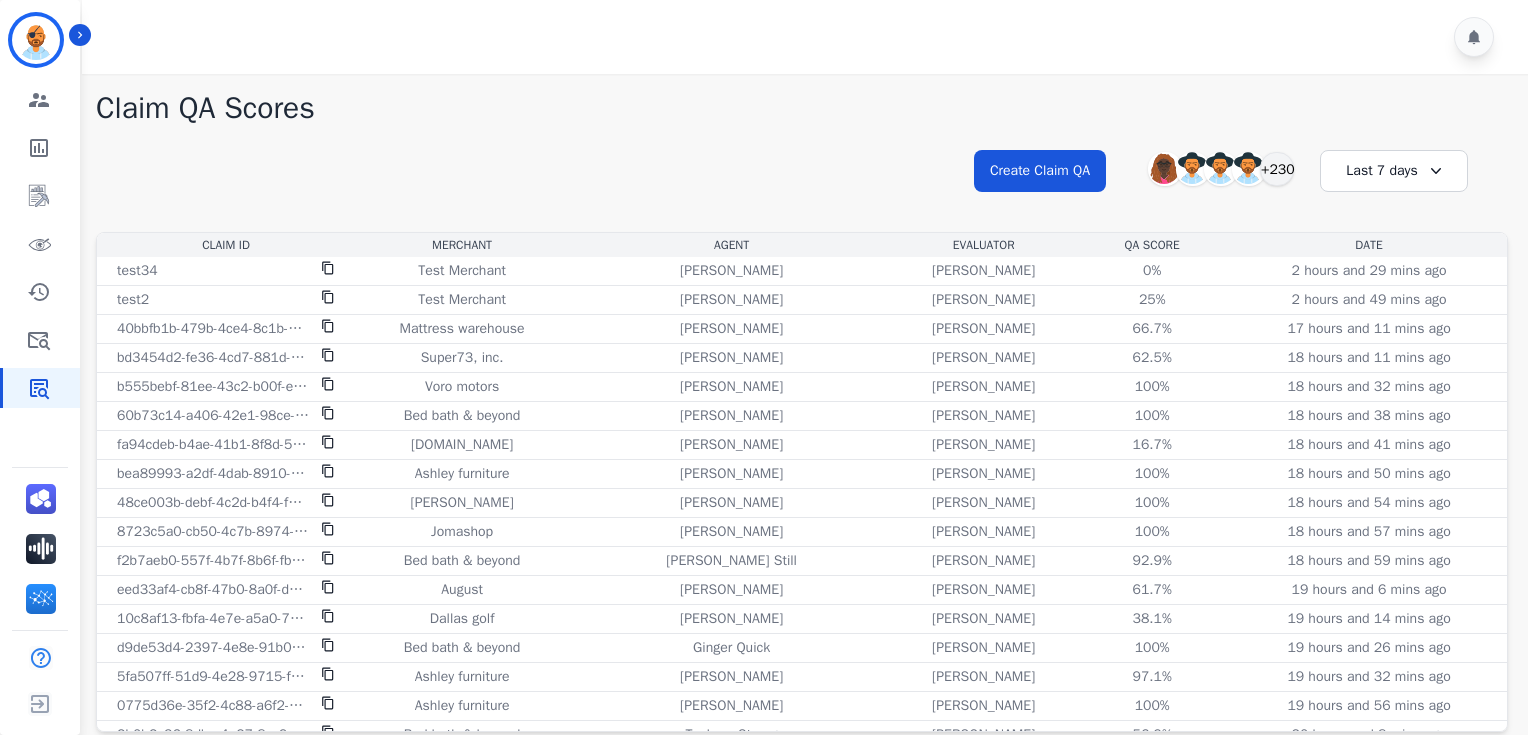 scroll, scrollTop: 8, scrollLeft: 0, axis: vertical 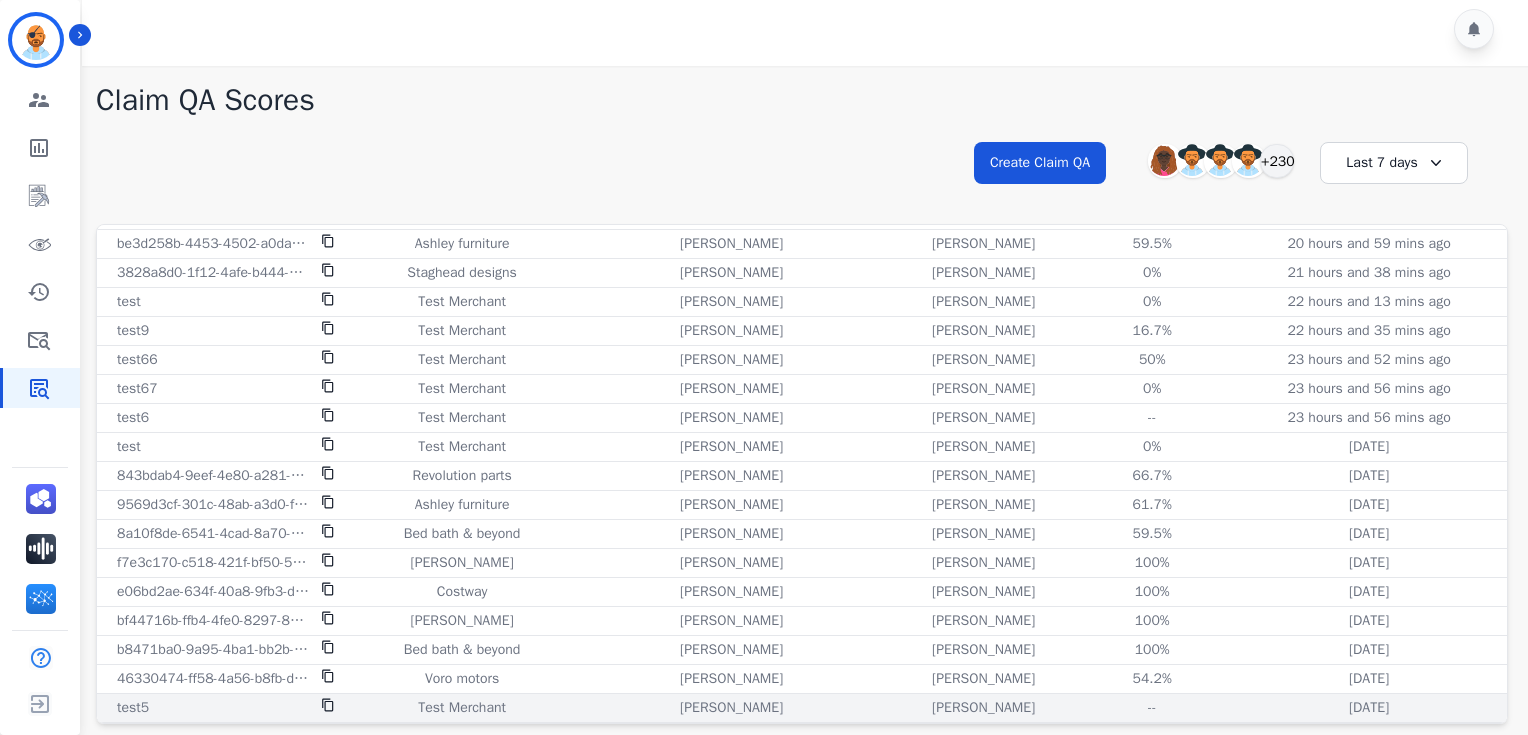 click on "test5" at bounding box center [226, 708] 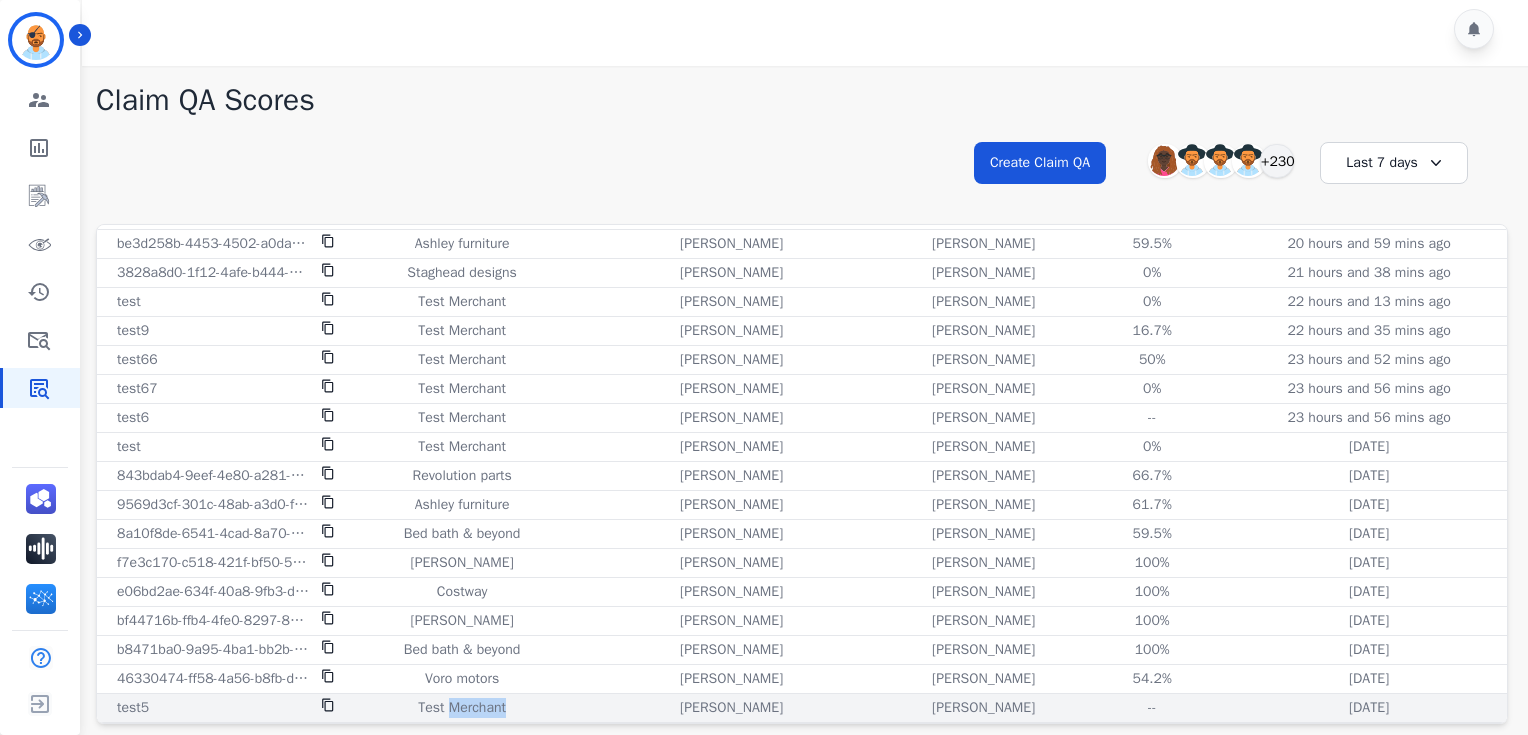 click on "Test Merchant" at bounding box center (462, 708) 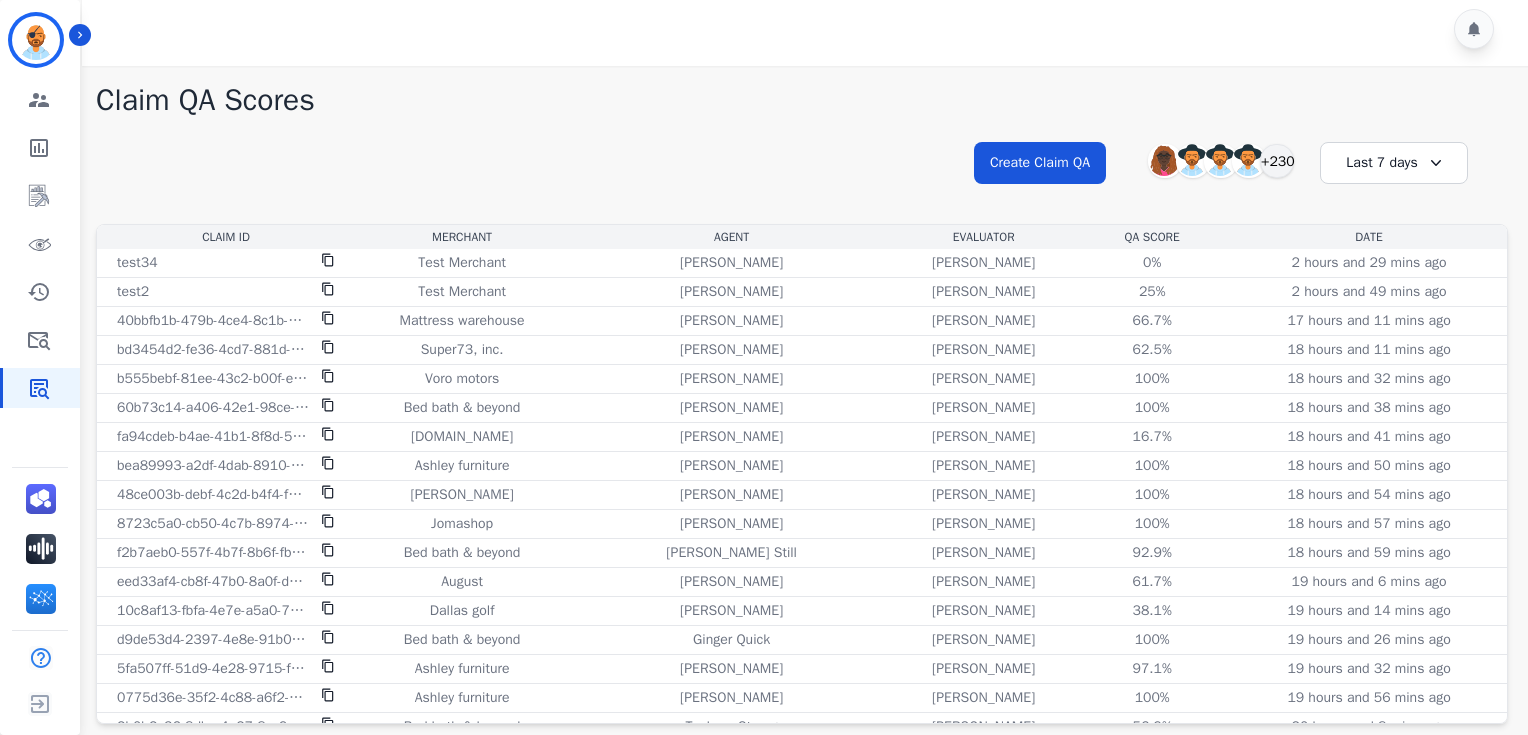 scroll, scrollTop: 628, scrollLeft: 0, axis: vertical 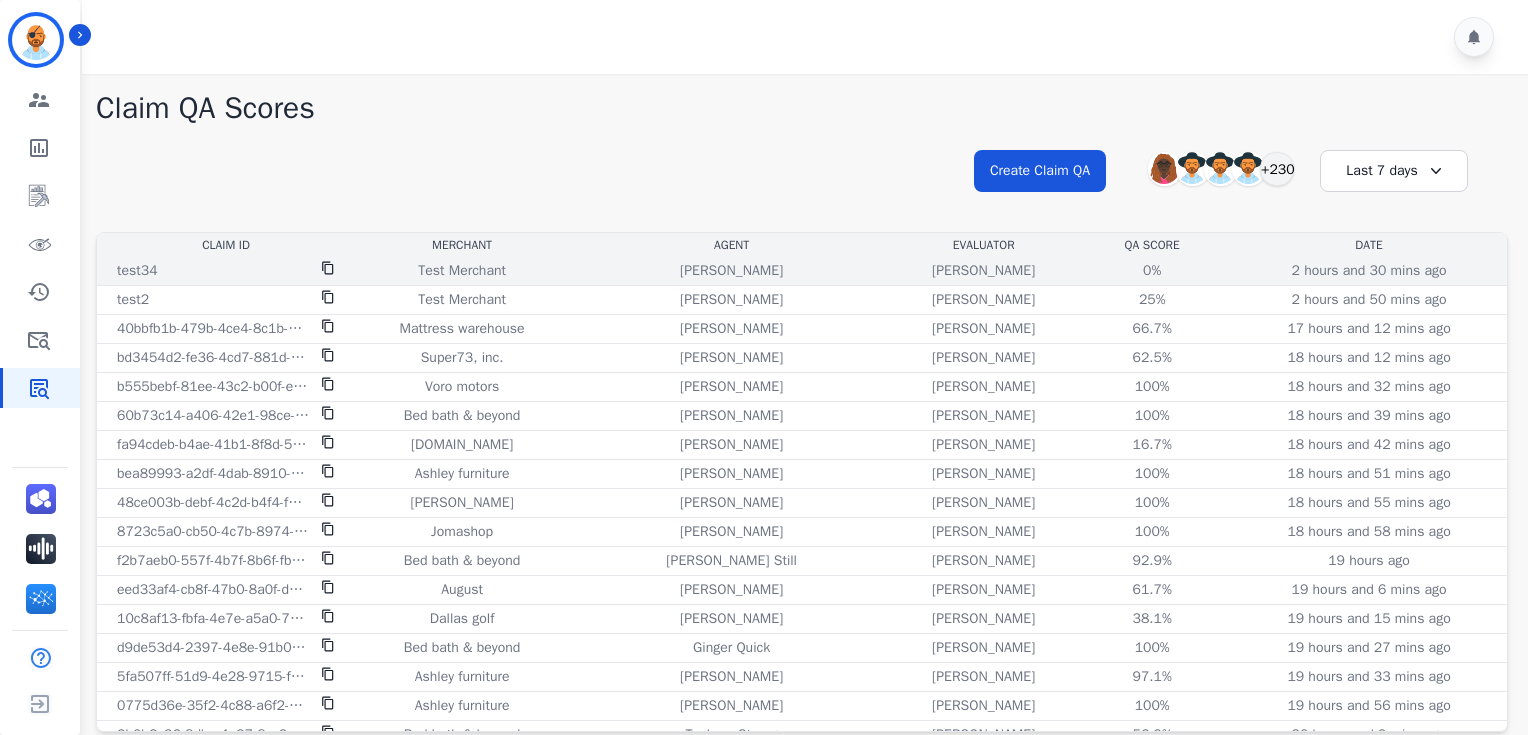 click on "test34" at bounding box center [226, 271] 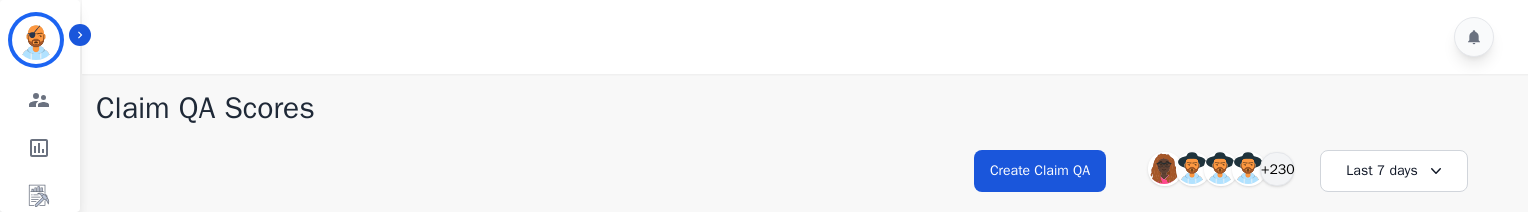 scroll, scrollTop: 176, scrollLeft: 0, axis: vertical 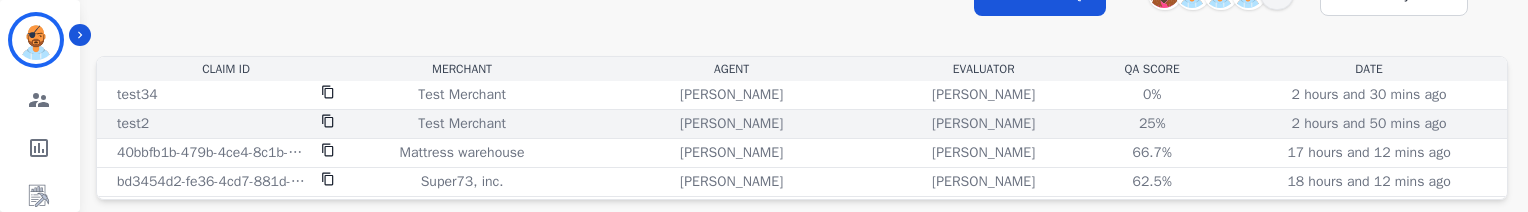 click on "test2" at bounding box center [226, 124] 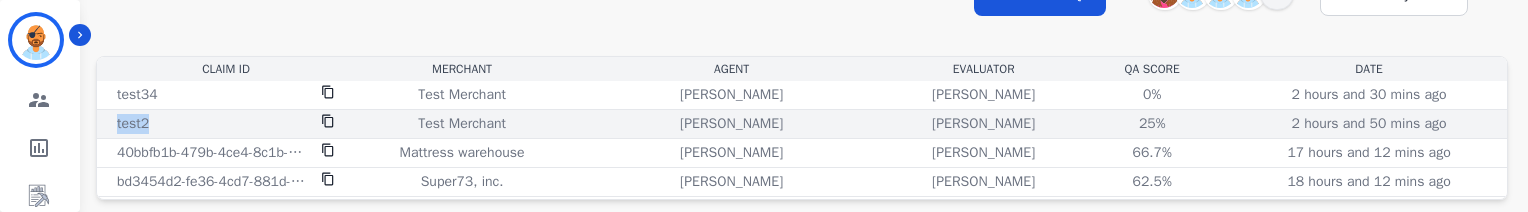 click on "test2" at bounding box center (226, 124) 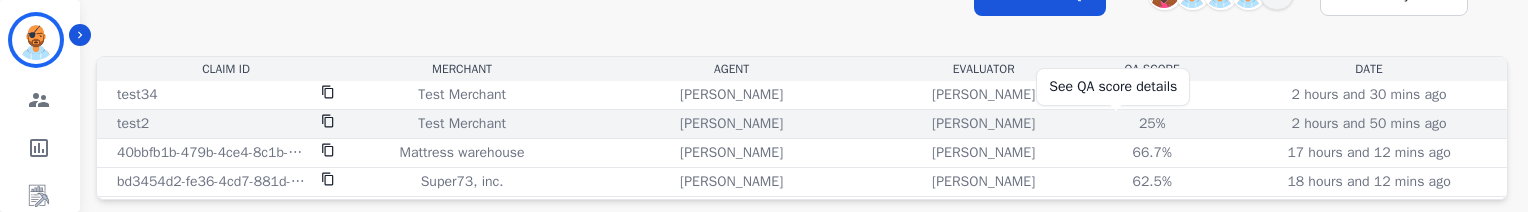 click on "25%" at bounding box center [1152, 124] 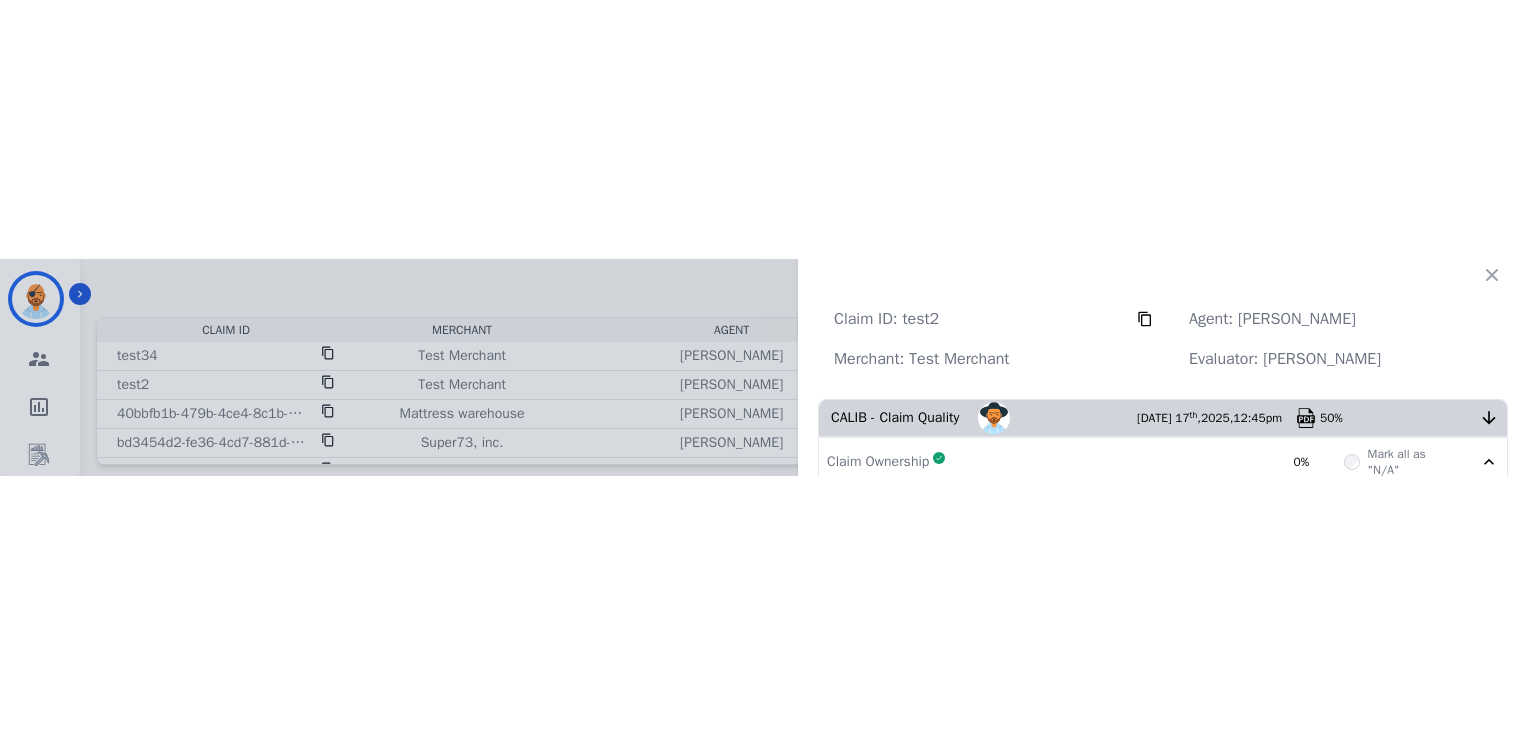 scroll, scrollTop: 8, scrollLeft: 0, axis: vertical 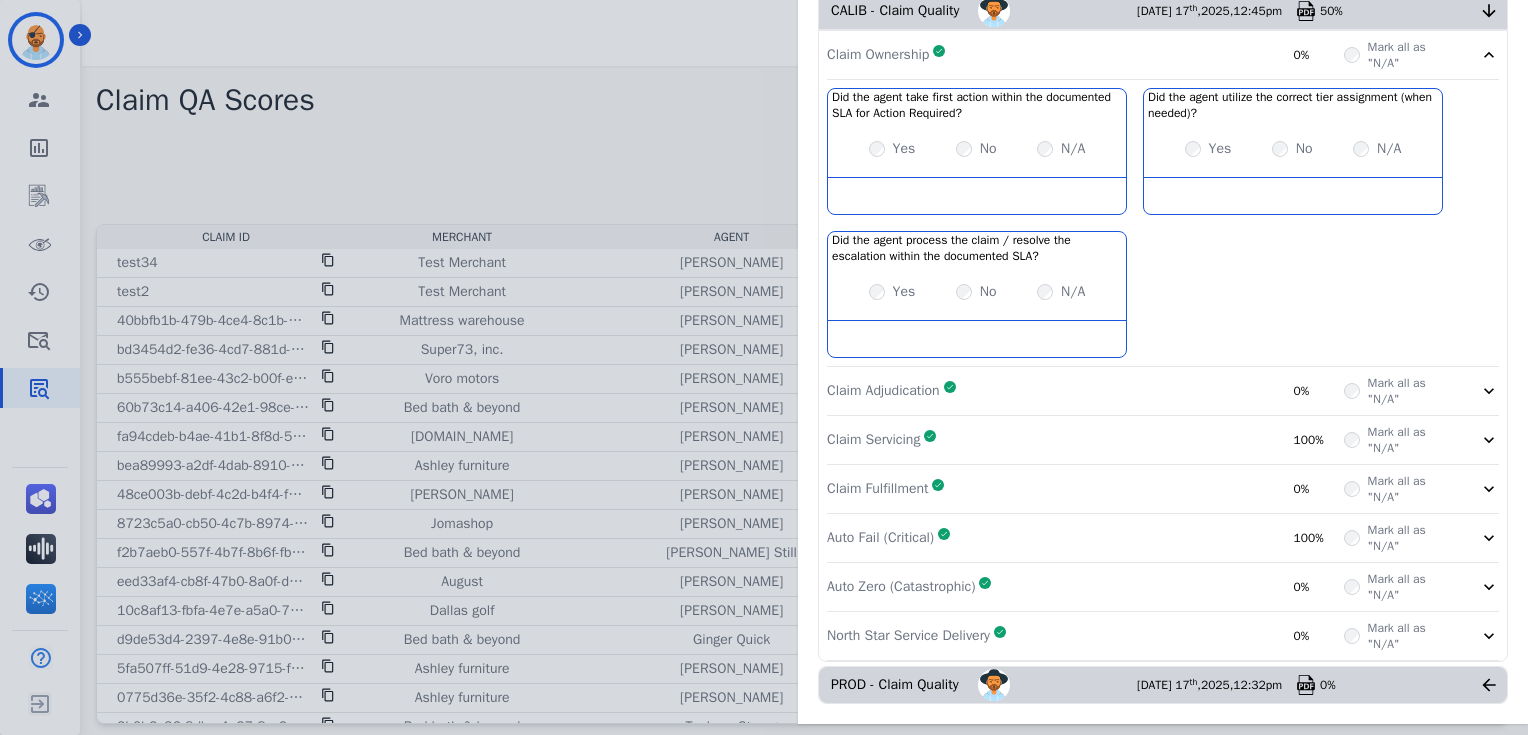 click on "Claim ID:   test2     Agent:   Alayna Sims   Merchant:   Test Merchant   Evaluator:   Carmen Todd   CALIB - Claim Quality     Carmen Todd       Jul   17 th ,  2025 ,
12:45pm     50%     Claim Ownership     Complete       0%     Mark all as "N/A"     Did the agent take first action within the documented SLA for Action Required?   No description         Yes     No     N/A   Did the agent utilize the correct tier assignment (when needed)?   No description         Yes     No     N/A   Did the agent process the claim / resolve the escalation within the documented SLA?   No description         Yes     No     N/A     Claim Adjudication     Complete       0%     Mark all as "N/A"     Claim Servicing     Complete       100%     Mark all as "N/A"     Claim Fulfillment     Complete       0%     Mark all as "N/A"     Auto Fail (Critical)     Complete       100%     Mark all as "N/A"     Auto Zero (Catastrophic)     Complete       0%     Mark all as "N/A"     North Star Service Delivery" 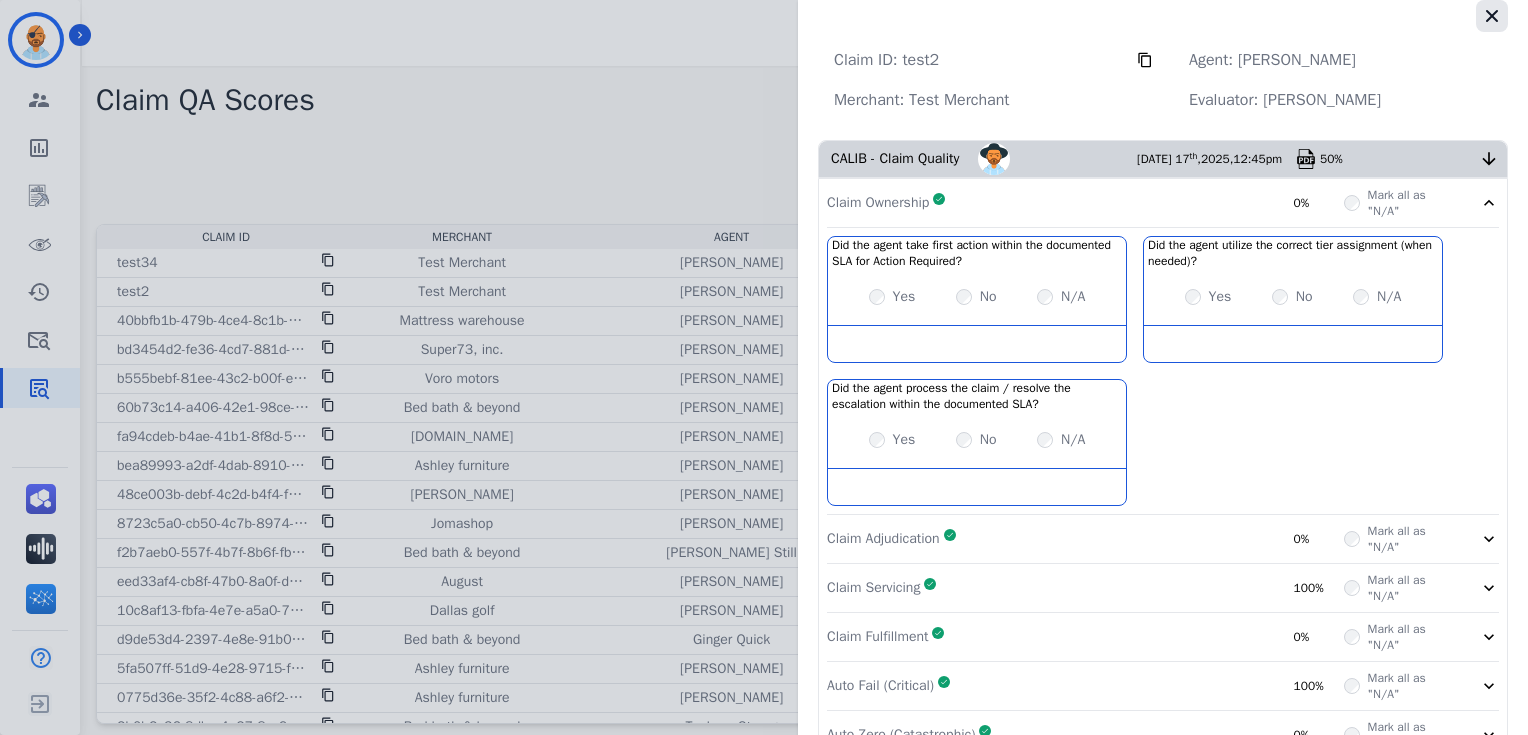 click at bounding box center (1492, 16) 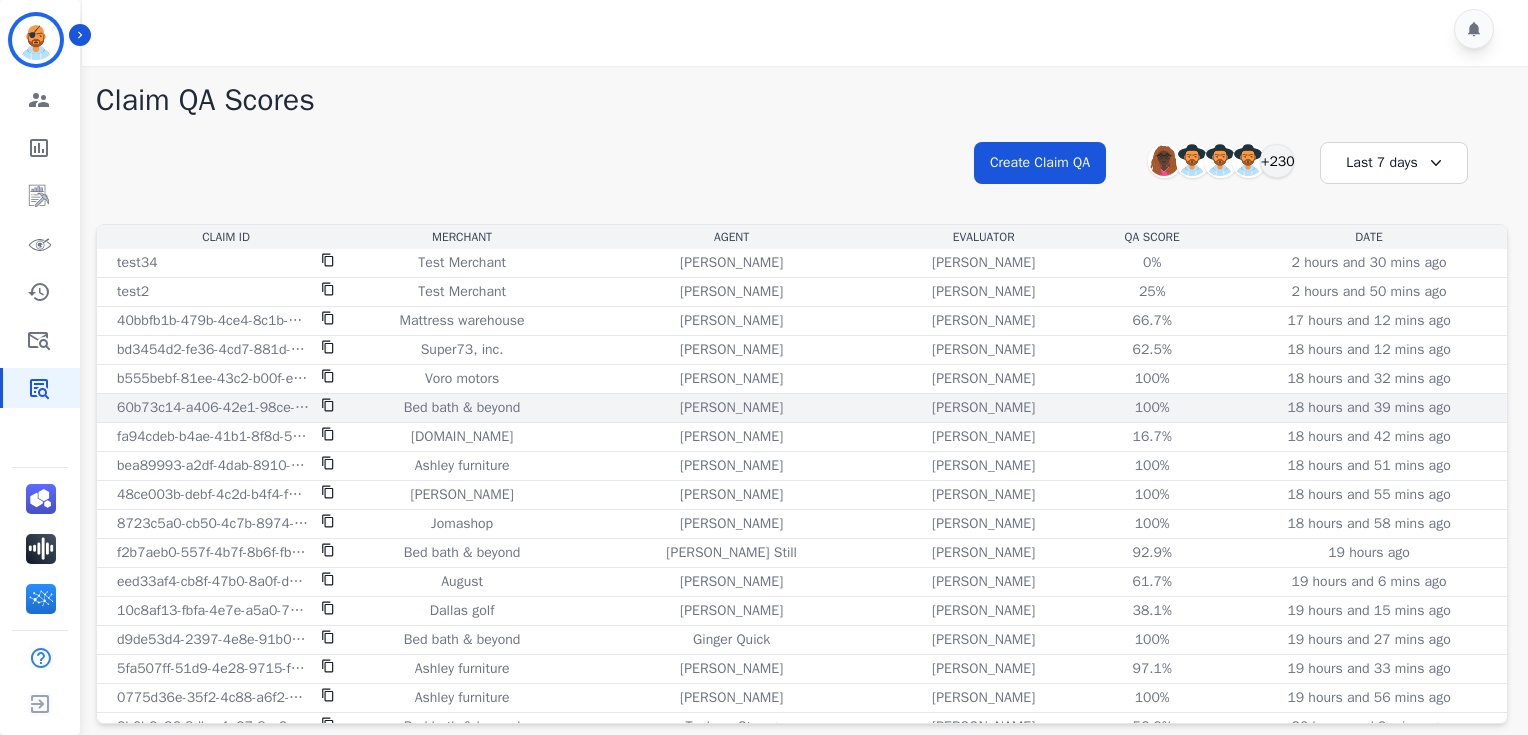 scroll, scrollTop: 628, scrollLeft: 0, axis: vertical 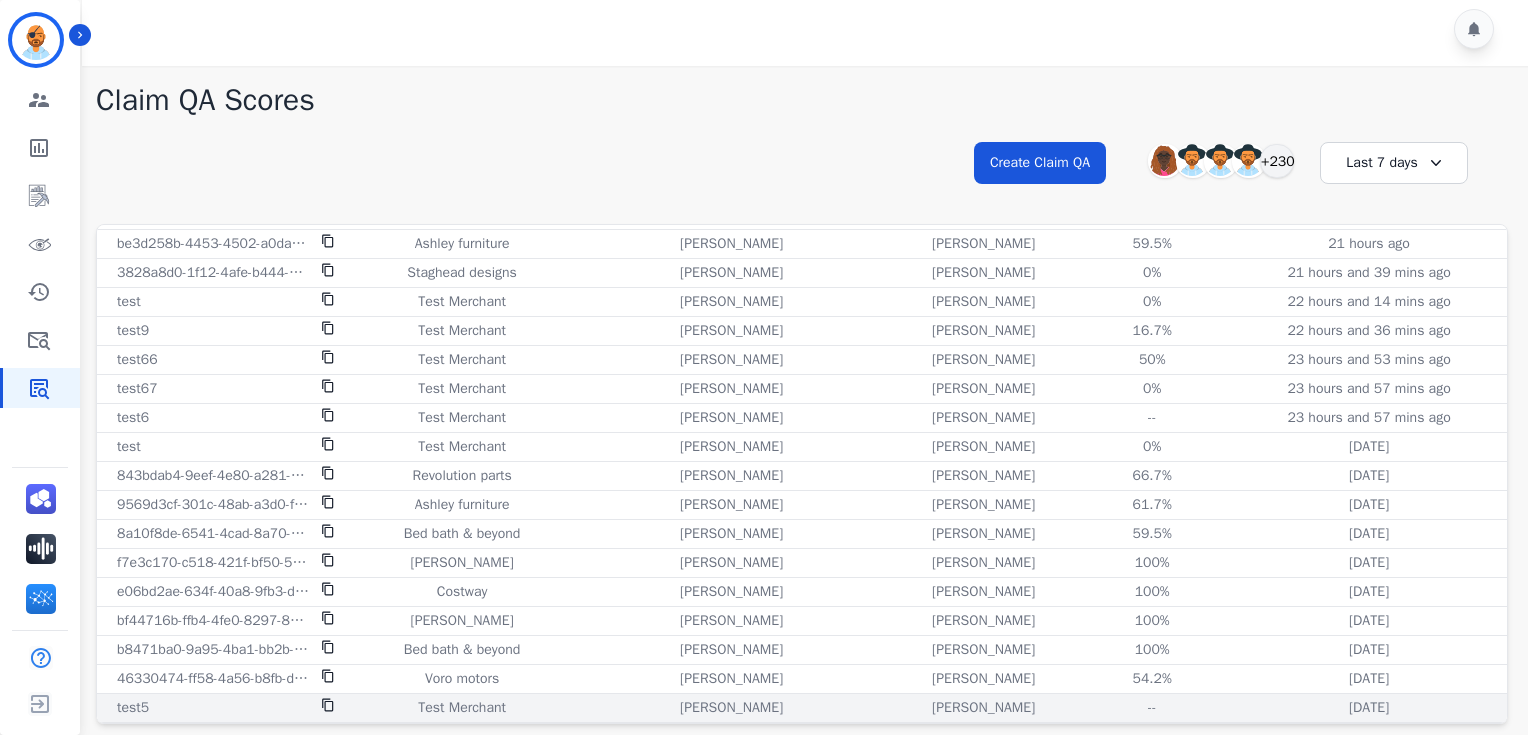 click on "[PERSON_NAME]" at bounding box center (731, 708) 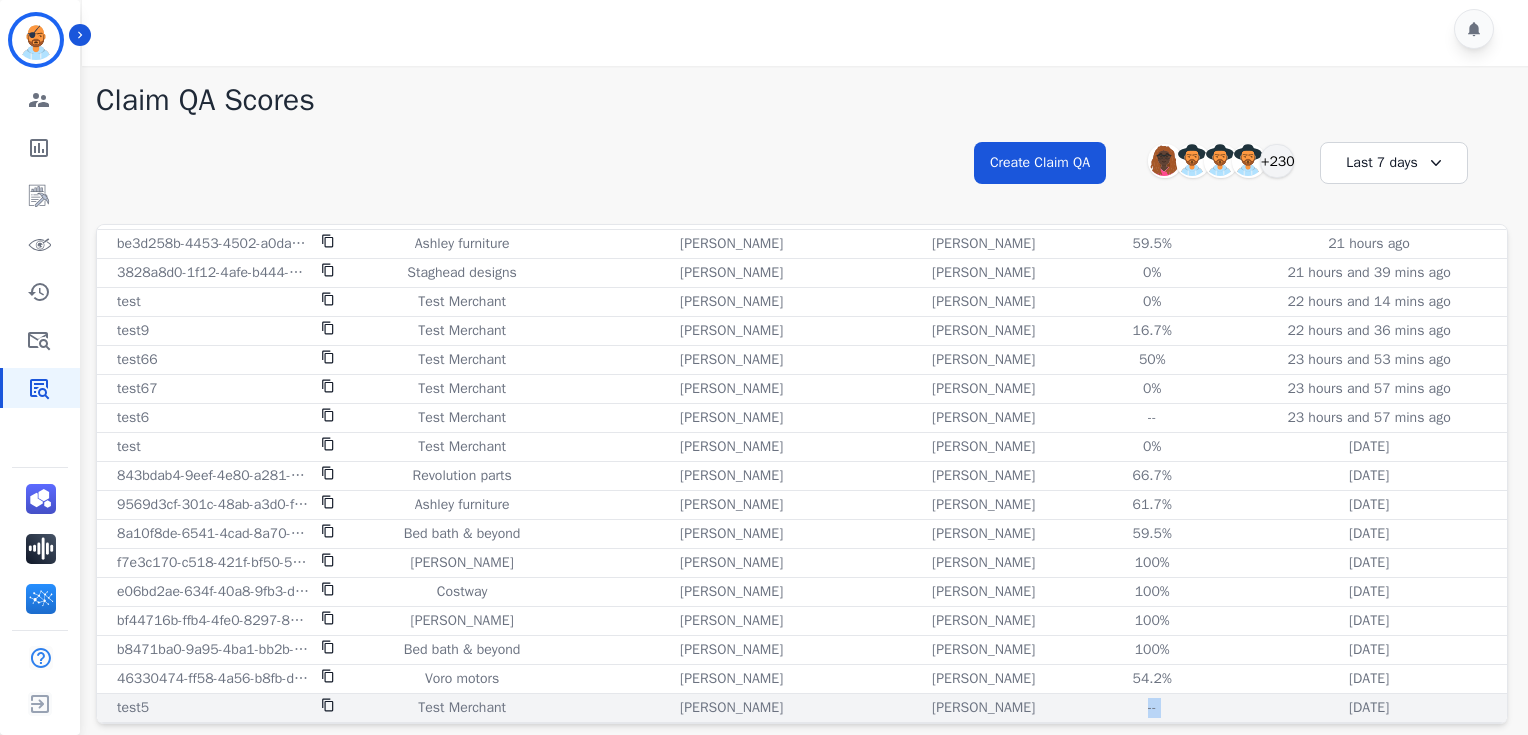 click on "--" at bounding box center [1152, 708] 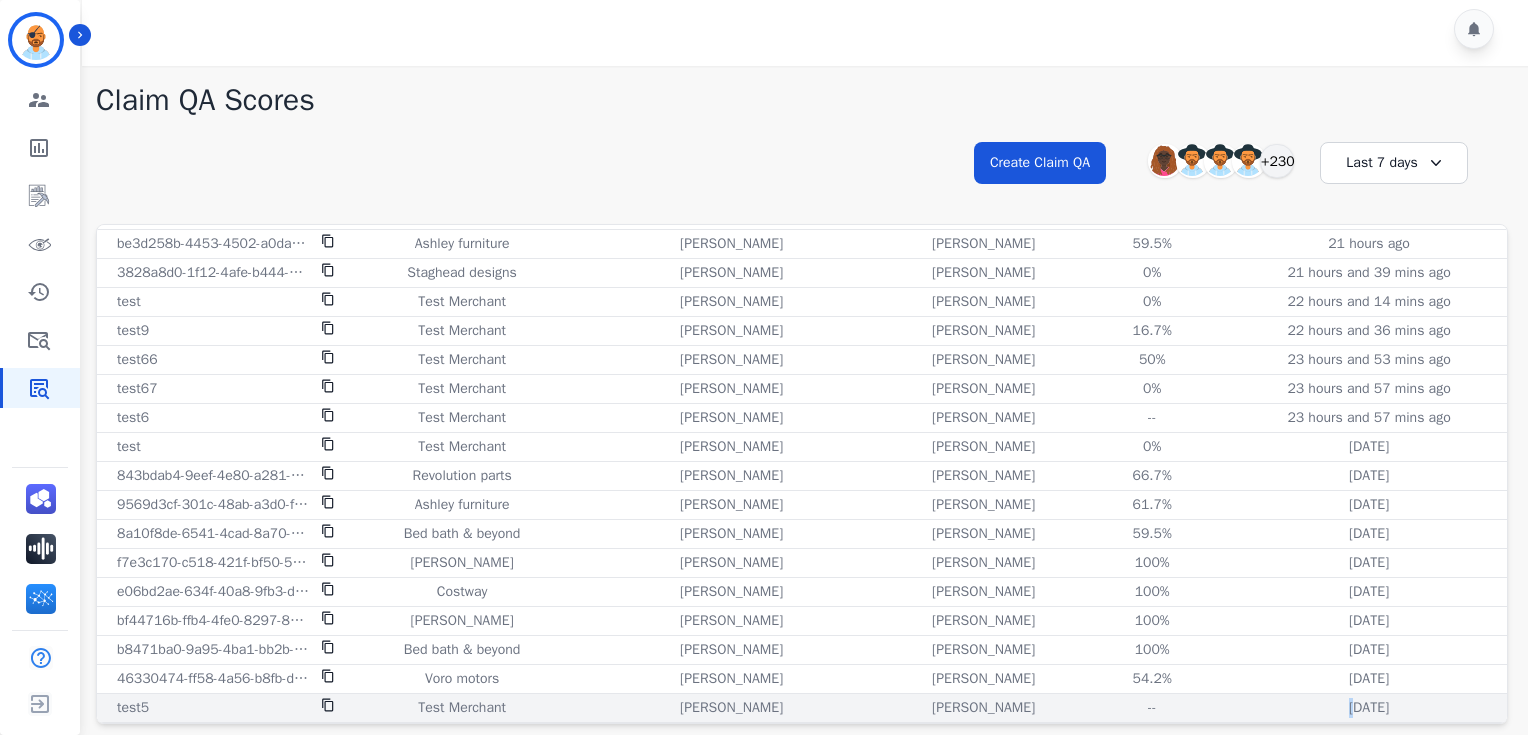 click on "1 day and 23 hours ago   Tue, Jul 15, 2025 - 4:21pm" at bounding box center (1369, 708) 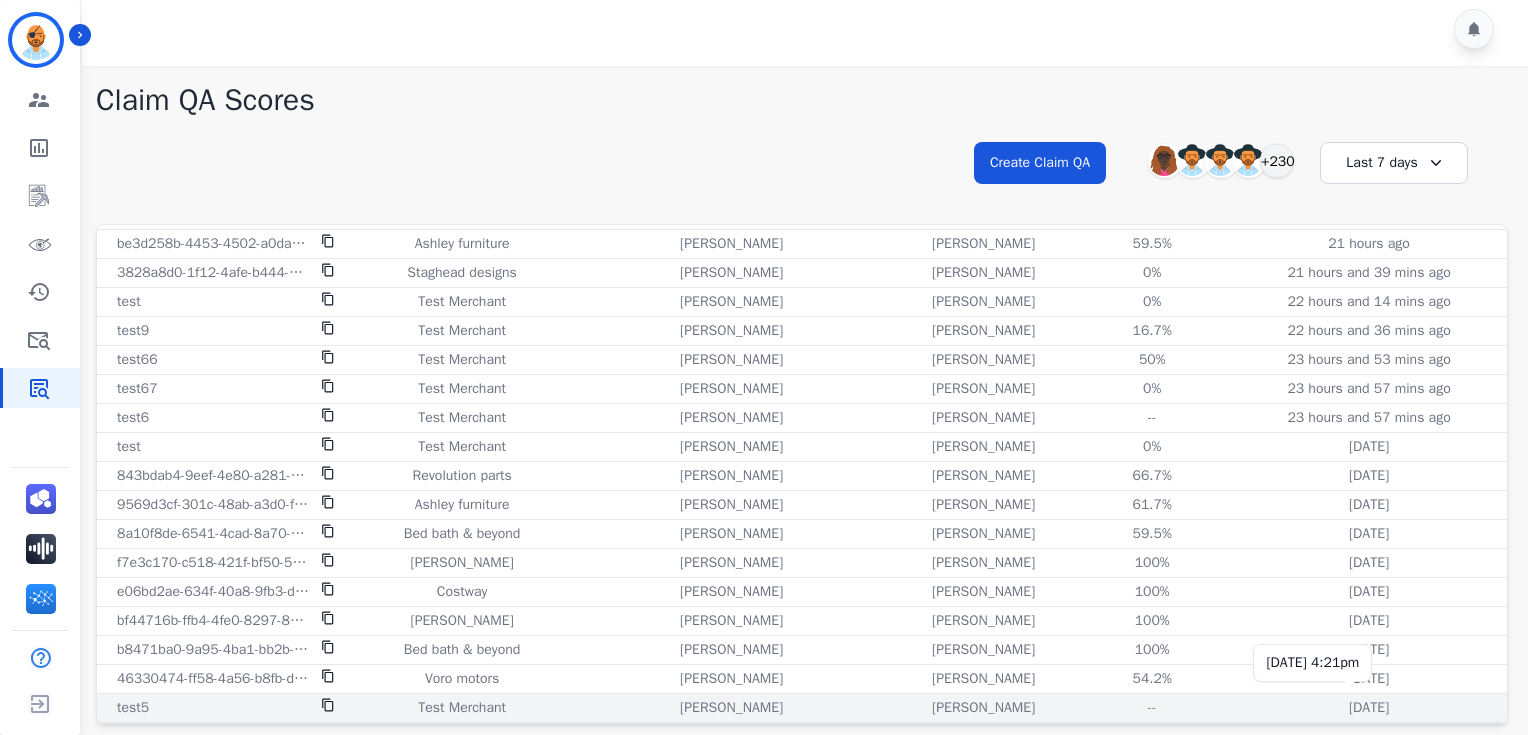 click on "[DATE]" at bounding box center [1369, 708] 